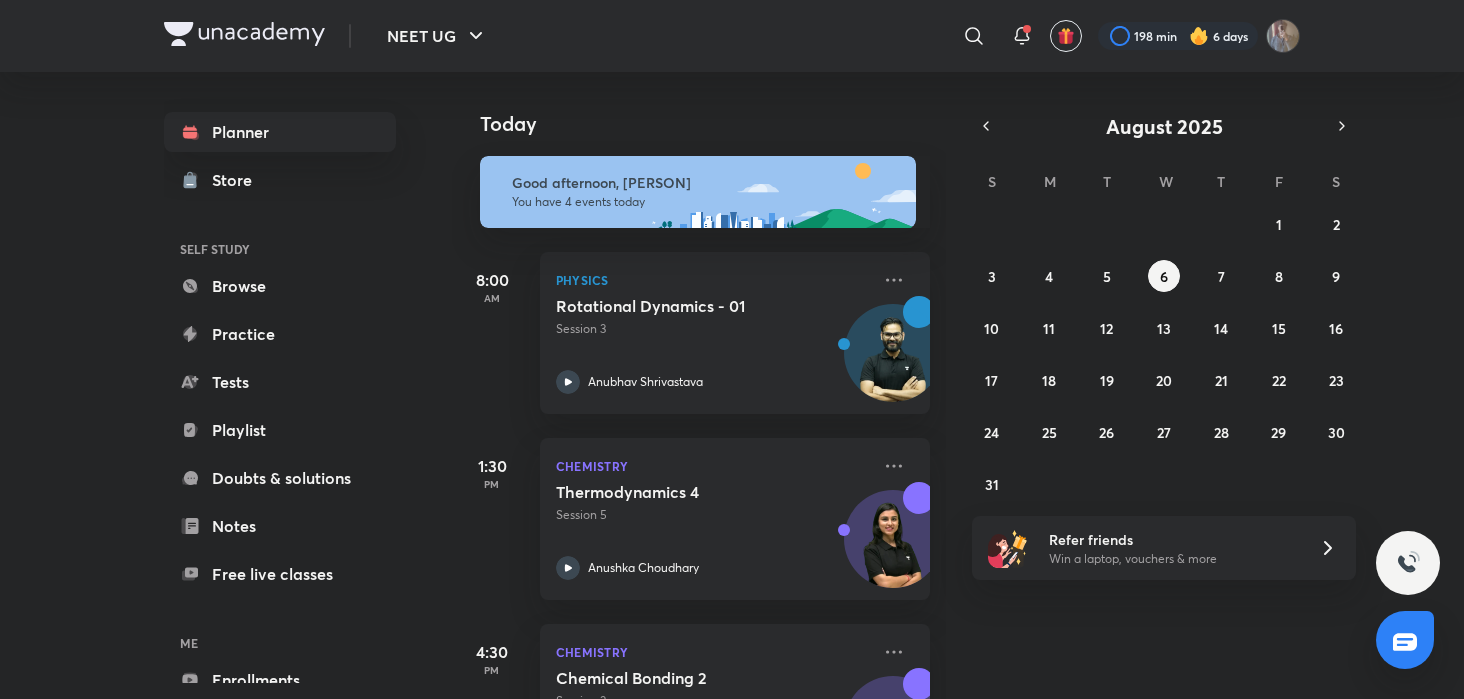 scroll, scrollTop: 0, scrollLeft: 0, axis: both 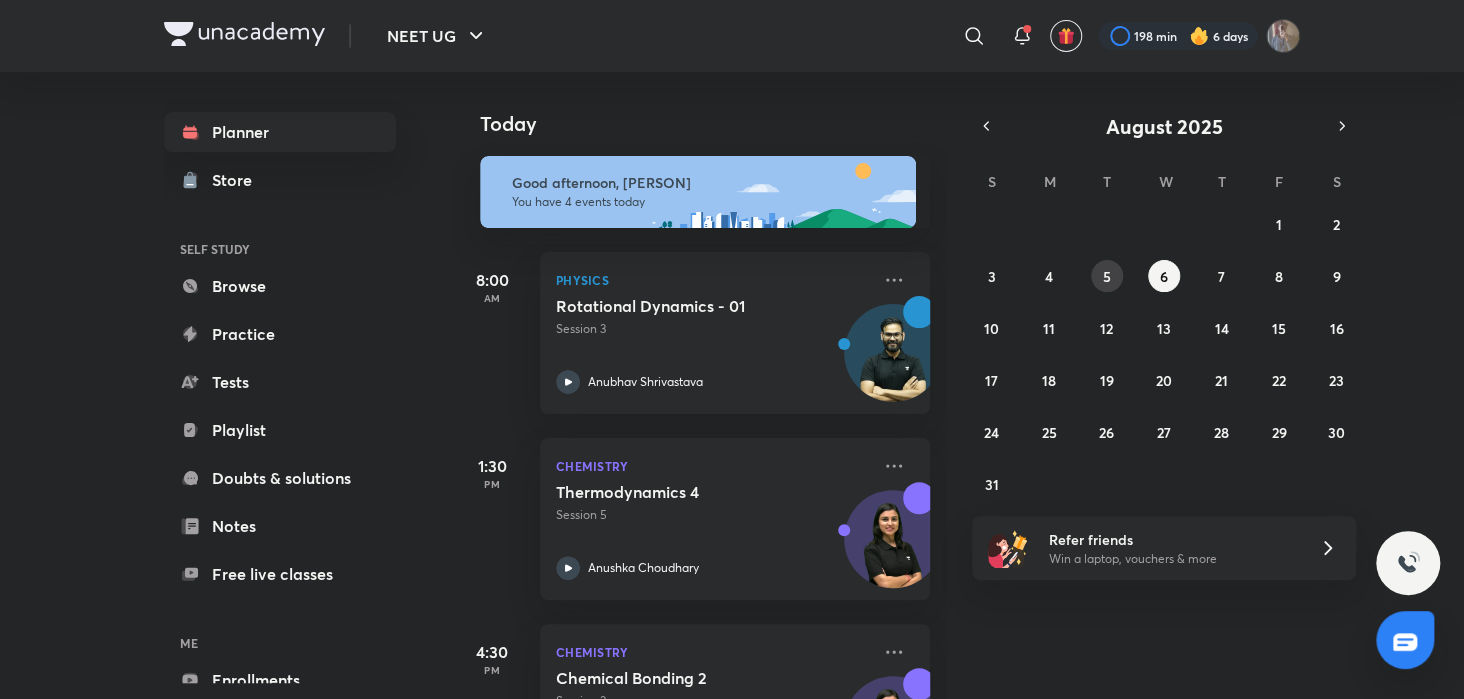 click on "5" at bounding box center (1107, 276) 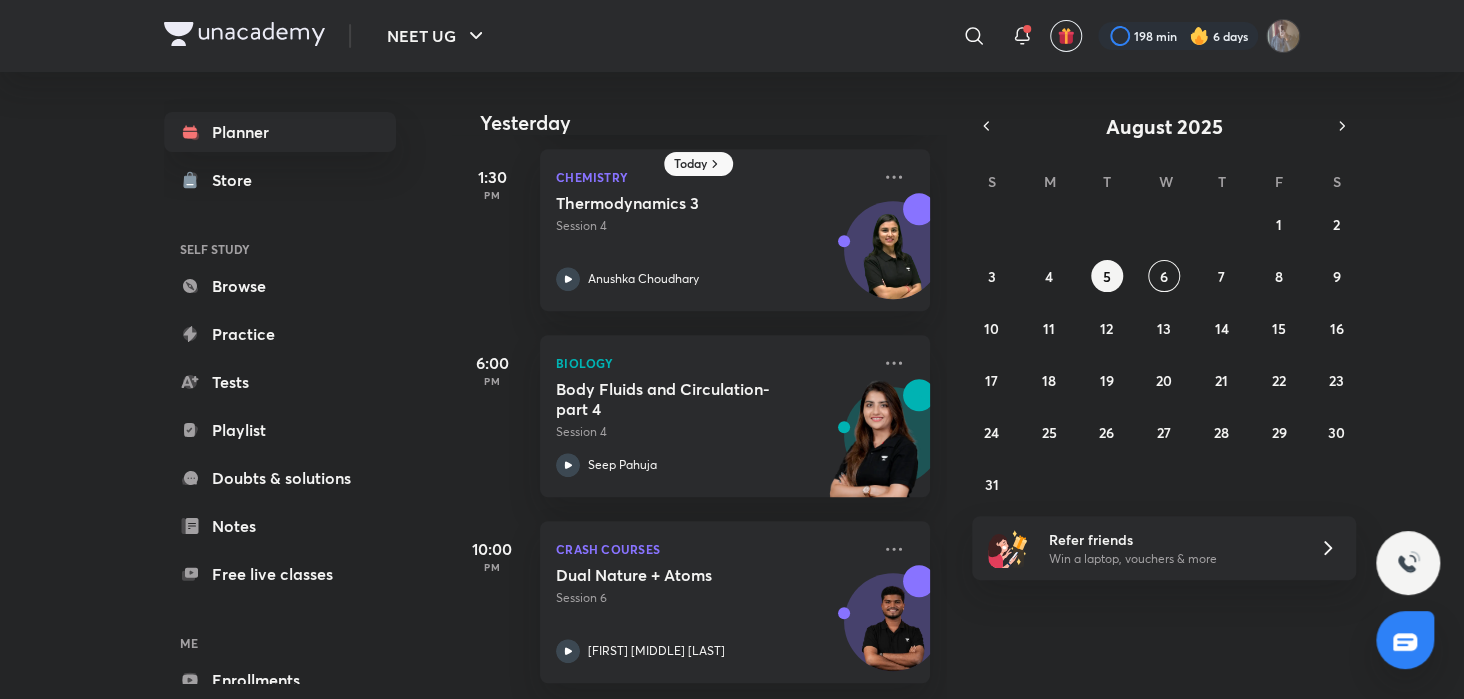 scroll, scrollTop: 457, scrollLeft: 0, axis: vertical 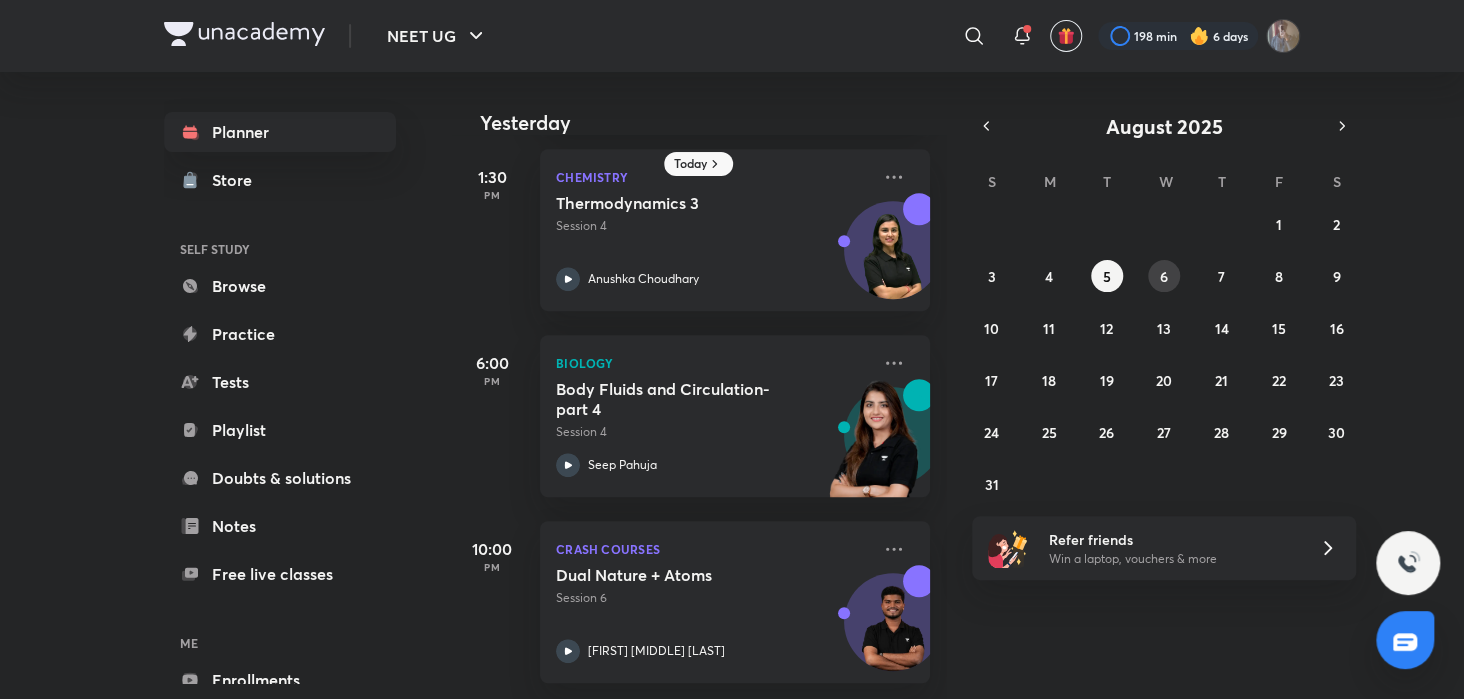 click on "6" at bounding box center [1164, 276] 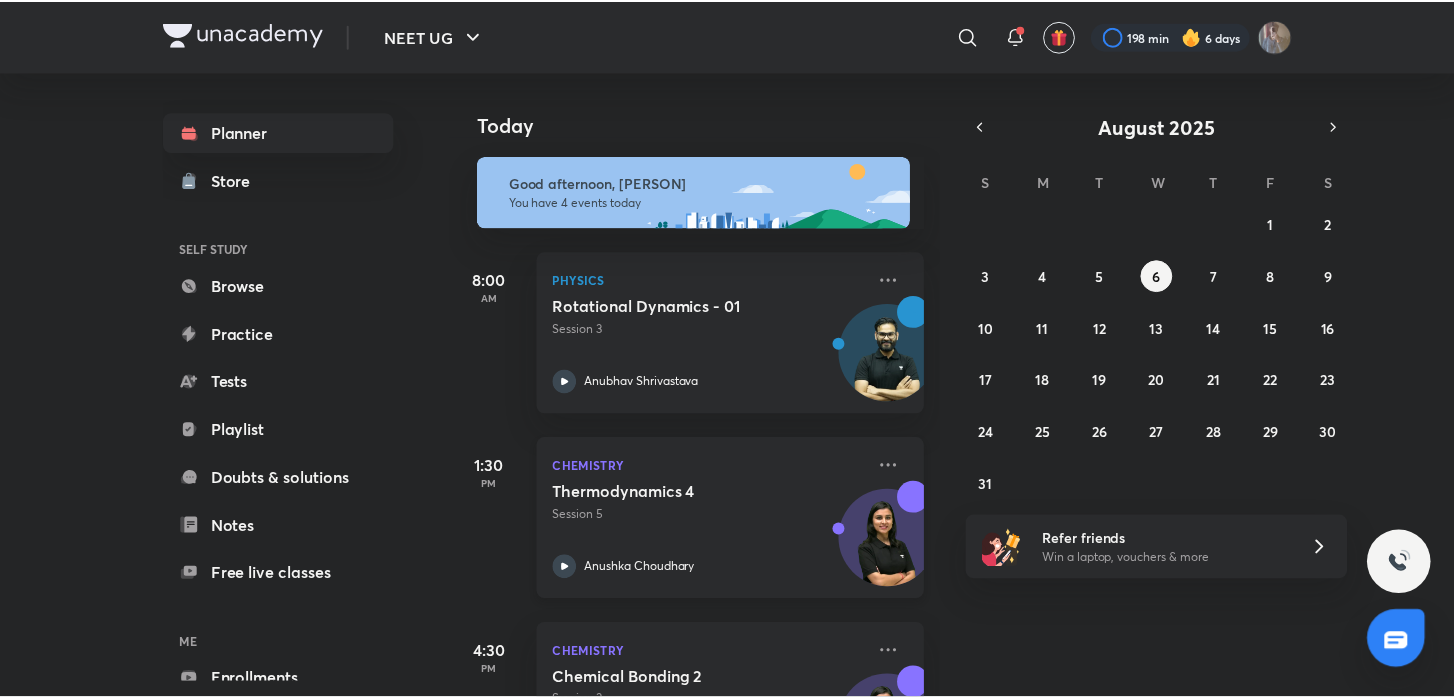 scroll, scrollTop: 304, scrollLeft: 0, axis: vertical 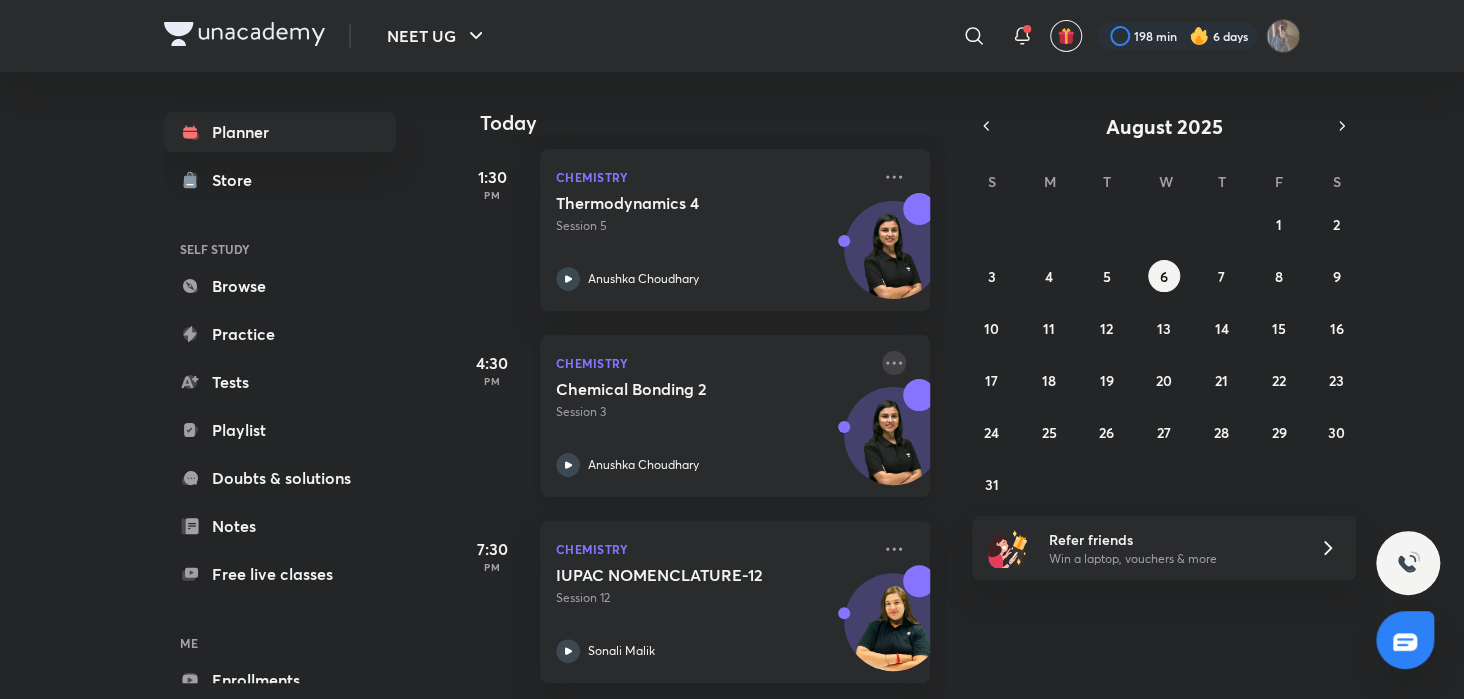click 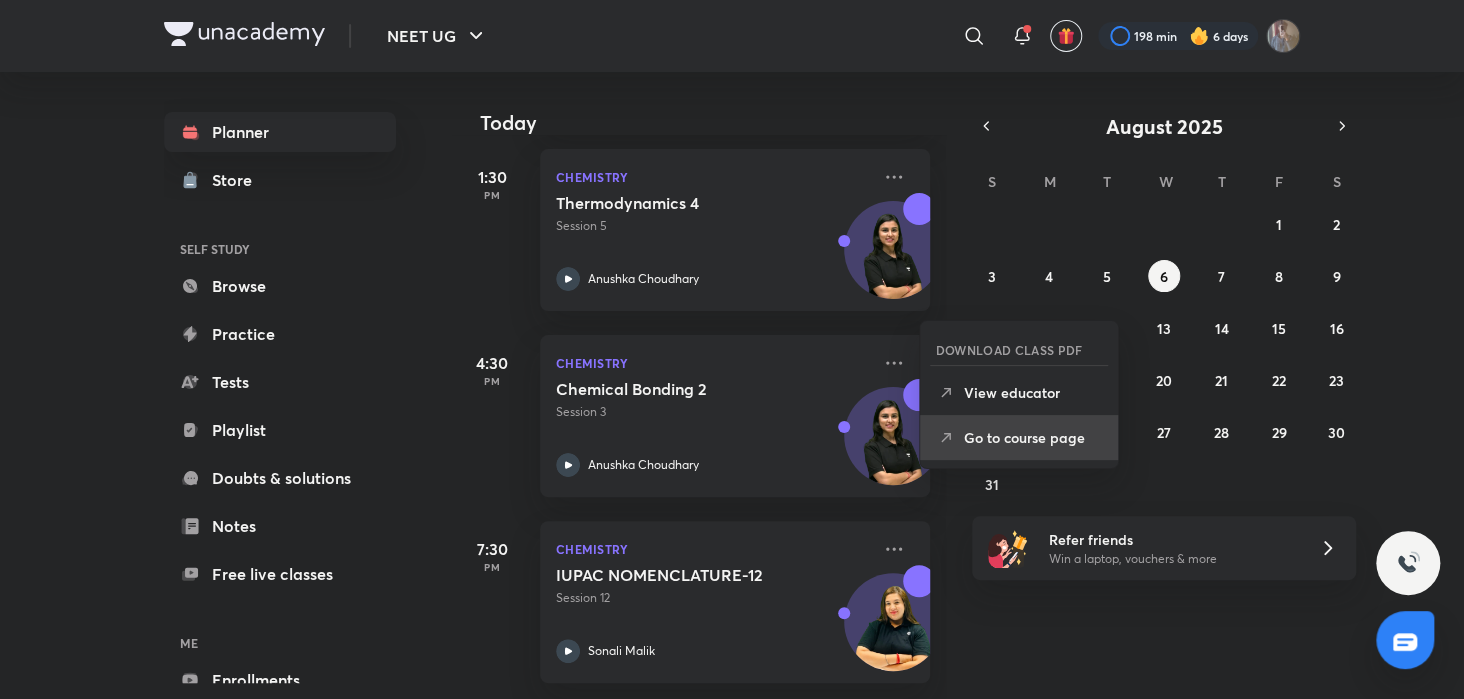 click on "Go to course page" at bounding box center [1019, 437] 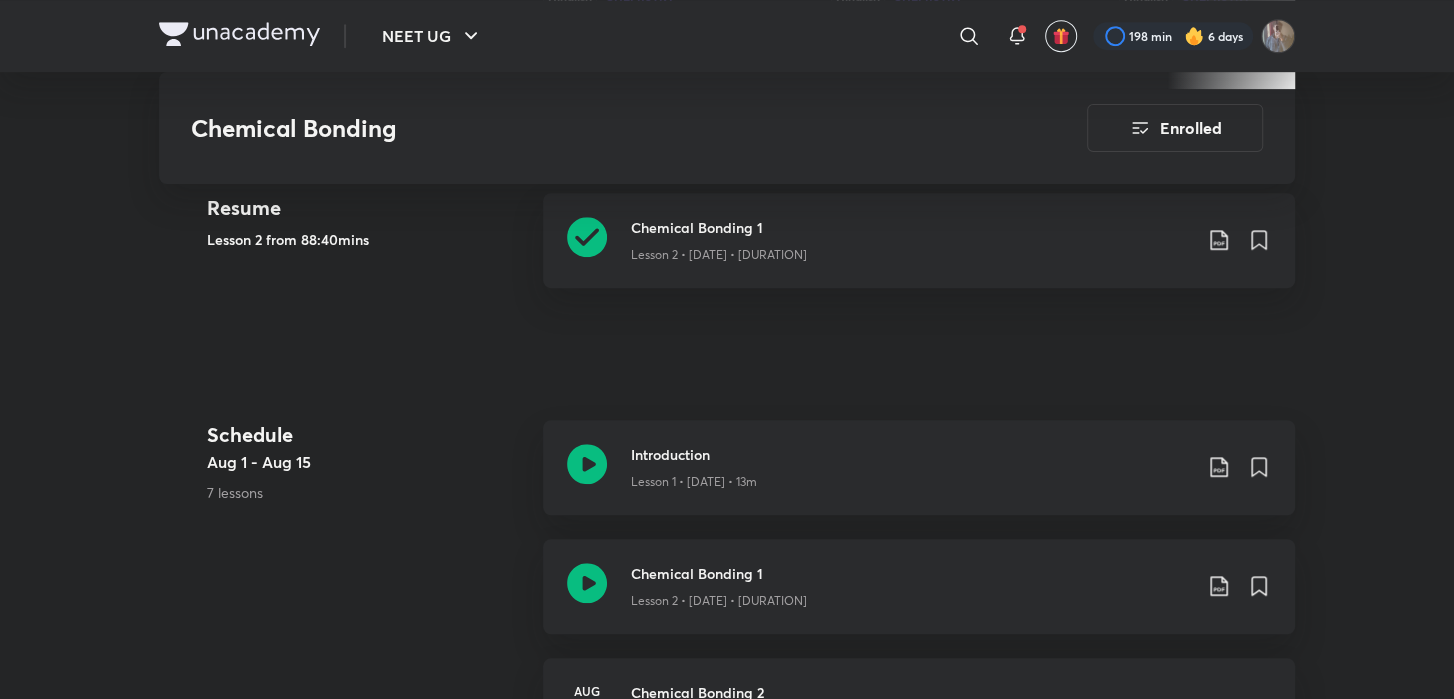 scroll, scrollTop: 784, scrollLeft: 0, axis: vertical 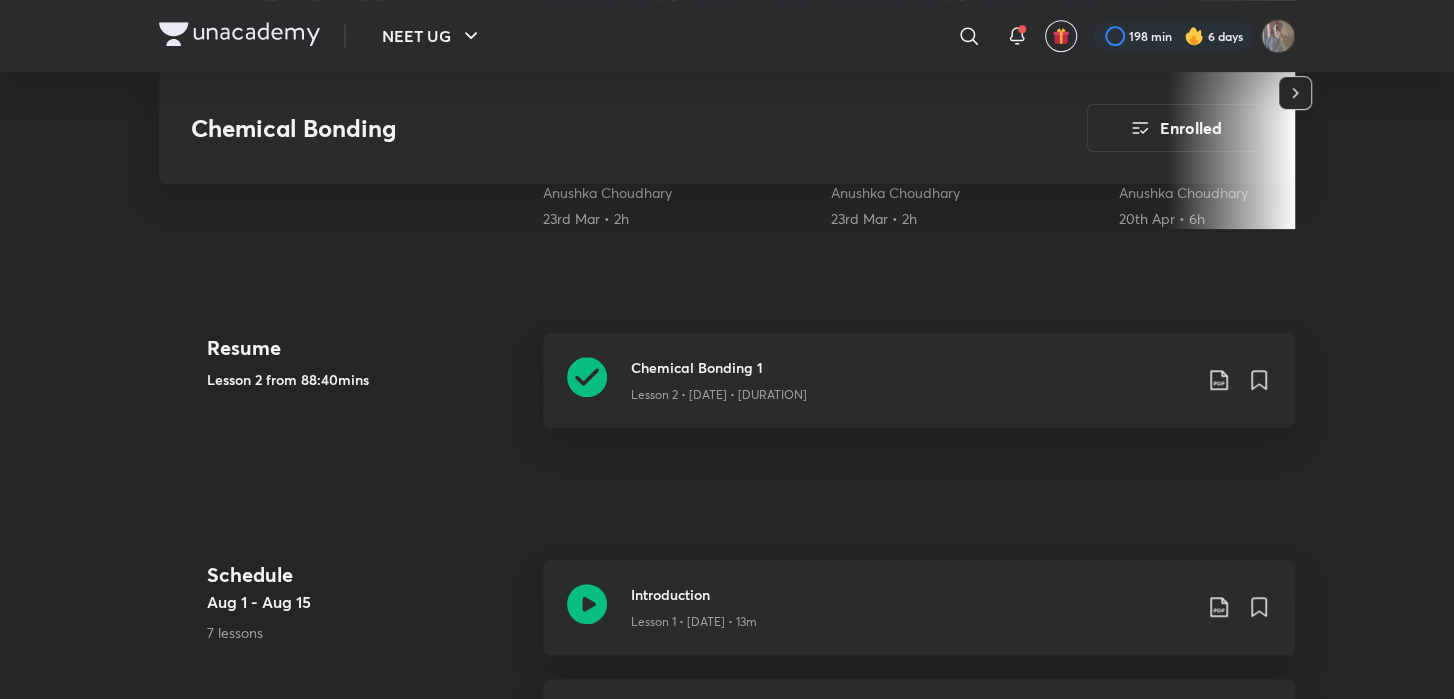 click on "NEET UG ​ 198 min 6 days Chemical Bonding Enrolled NEET UG Plus Syllabus Chemistry Hinglish Chemical Bonding [PERSON] In this course, [PERSON] will provide in-depth knowledge of Chemical Bonding . The course will be helpful for aspirants preparing for NEET UG . Learners at any stage of their preparation will be benefit...  Read more Updates About Enrolled Demo classes   Watch free classes by the educators of this batch   1.4K Hinglish Chemistry Basics of Class 11th [PERSON] [DATE] • [DURATION]    2.6K Hinglish Chemistry Physical Chemistry Practice Session [PERSON] [DATE] • [DURATION]    3.4K Hinglish Chemistry Organic Chemistry PYQs [PERSON] [DATE] • [DURATION]    1.1K Hinglish Chemistry IUPAC Nomenclature [PERSON] [DATE] • [DURATION]  Resume Lesson 2 from 88:40mins Chemical Bonding 1 Lesson 2 • [DATE] • [DURATION]  Schedule [DATE] - [DATE] 7 lessons Introduction Lesson 1 • [DATE] • 13m  Chemical Bonding 1 [DATE] Chemical Bonding 2 [DATE] [DATE]" at bounding box center [727, 983] 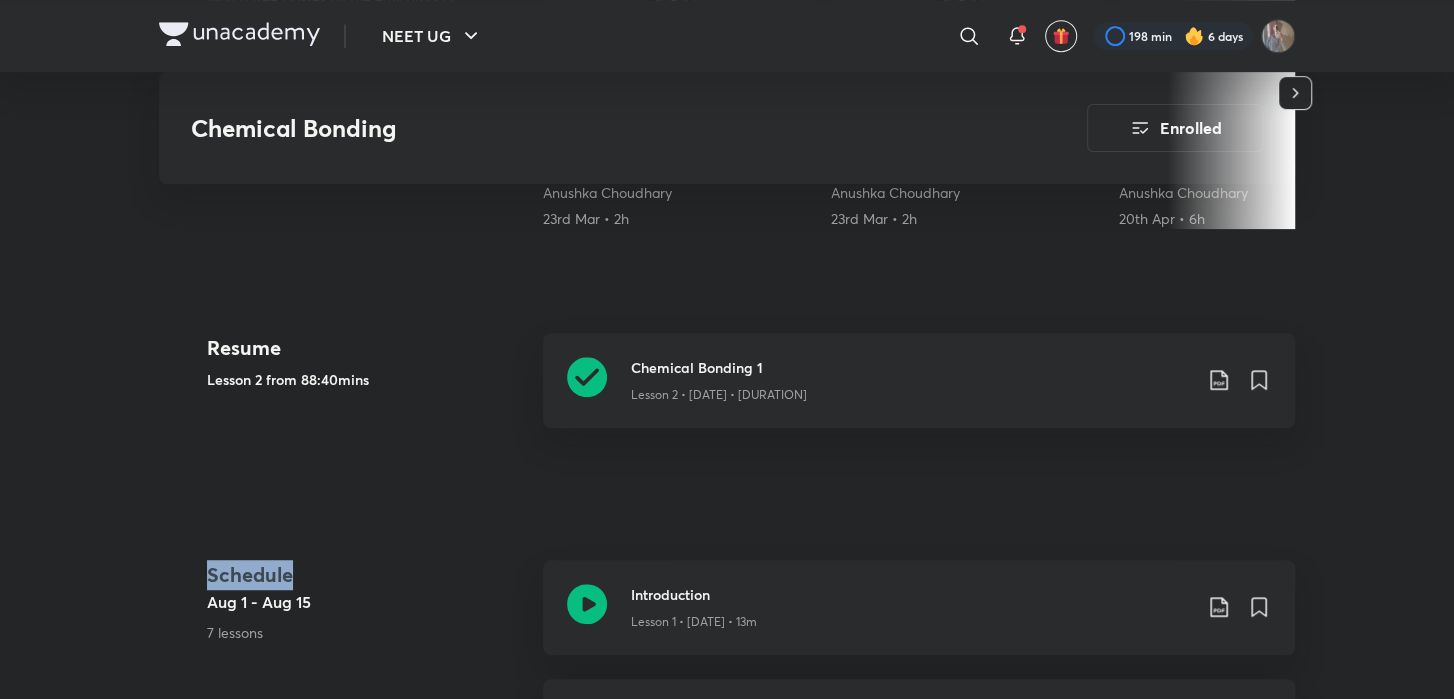 click on "NEET UG ​ 198 min 6 days Chemical Bonding Enrolled NEET UG Plus Syllabus Chemistry Hinglish Chemical Bonding [PERSON] In this course, [PERSON] will provide in-depth knowledge of Chemical Bonding . The course will be helpful for aspirants preparing for NEET UG . Learners at any stage of their preparation will be benefit...  Read more Updates About Enrolled Demo classes   Watch free classes by the educators of this batch   1.4K Hinglish Chemistry Basics of Class 11th [PERSON] [DATE] • [DURATION]    2.6K Hinglish Chemistry Physical Chemistry Practice Session [PERSON] [DATE] • [DURATION]    3.4K Hinglish Chemistry Organic Chemistry PYQs [PERSON] [DATE] • [DURATION]    1.1K Hinglish Chemistry IUPAC Nomenclature [PERSON] [DATE] • [DURATION]  Resume Lesson 2 from 88:40mins Chemical Bonding 1 Lesson 2 • [DATE] • [DURATION]  Schedule [DATE] - [DATE] 7 lessons Introduction Lesson 1 • [DATE] • 13m  Chemical Bonding 1 [DATE] Chemical Bonding 2 [DATE] [DATE]" at bounding box center (727, 983) 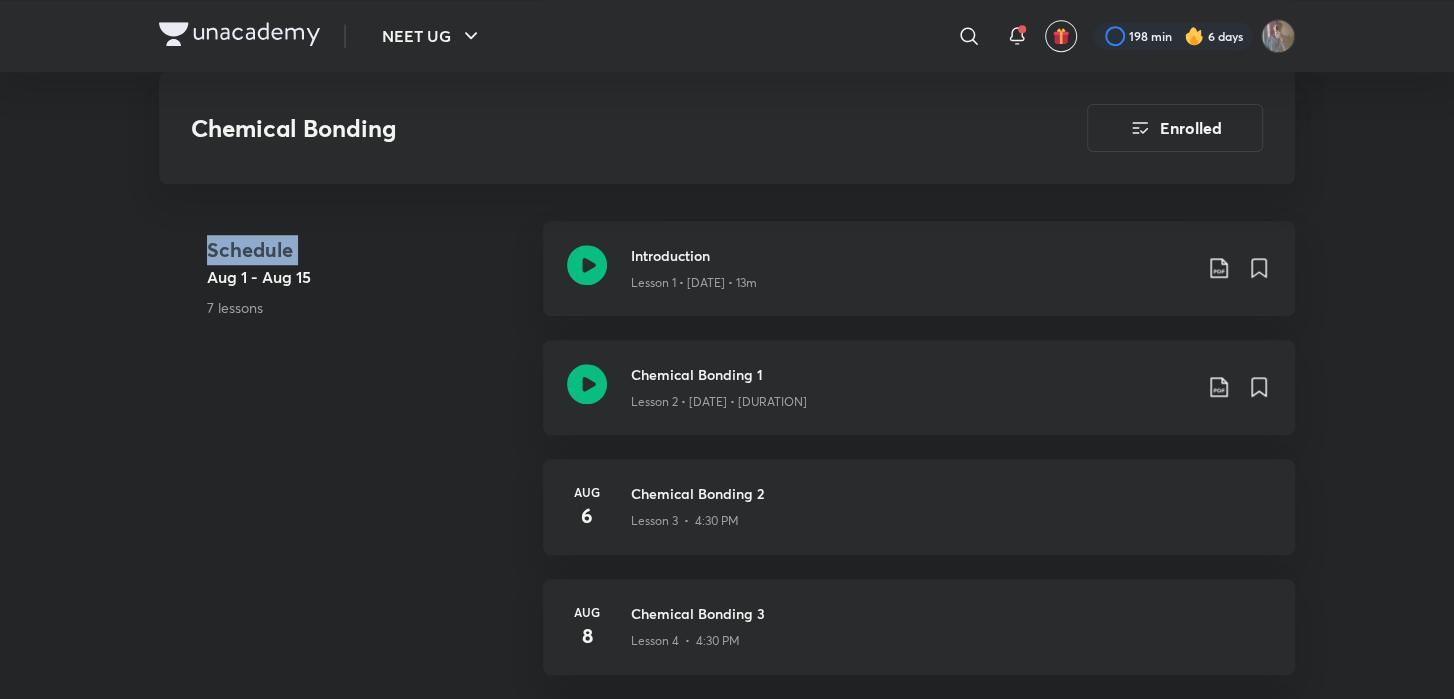 scroll, scrollTop: 983, scrollLeft: 0, axis: vertical 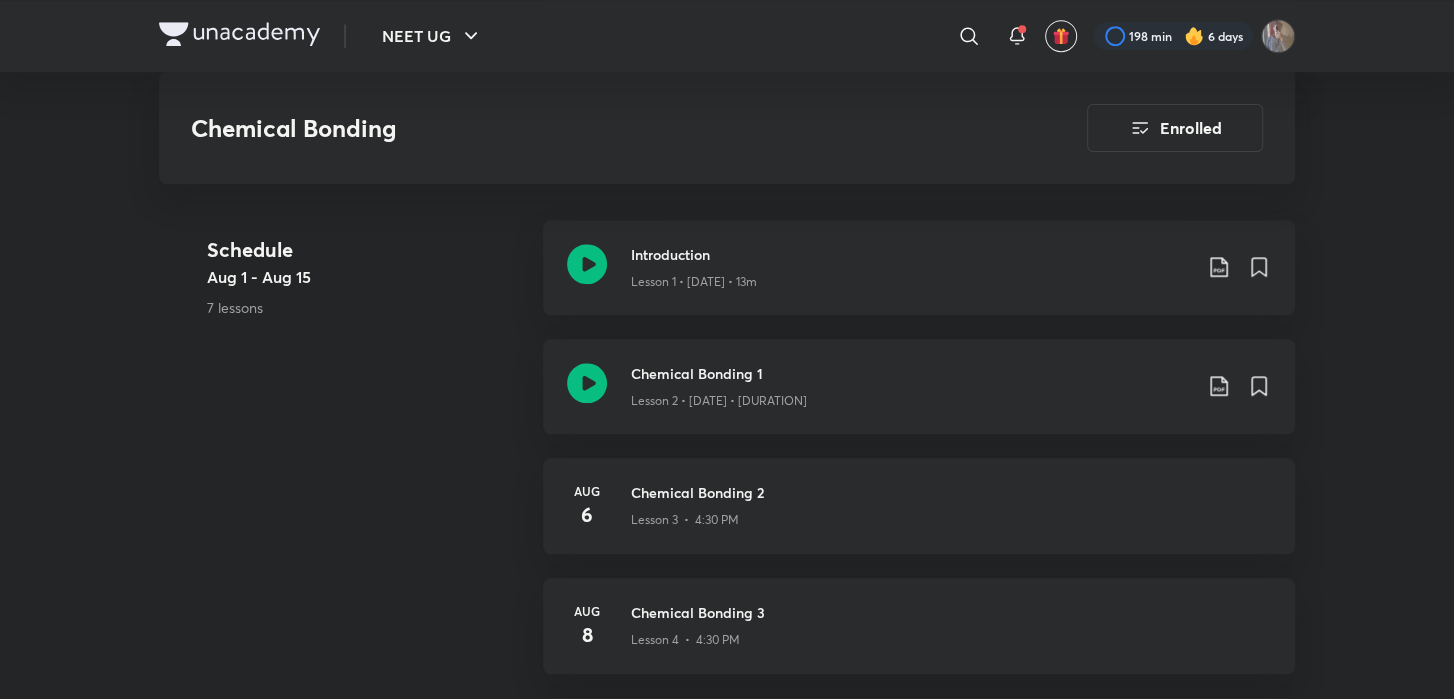 click on "NEET UG ​ 198 min 6 days Chemical Bonding Enrolled NEET UG Plus Syllabus Chemistry Hinglish Chemical Bonding [PERSON] In this course, [PERSON] will provide in-depth knowledge of Chemical Bonding . The course will be helpful for aspirants preparing for NEET UG . Learners at any stage of their preparation will be benefit...  Read more Updates About Enrolled Demo classes   Watch free classes by the educators of this batch   1.4K Hinglish Chemistry Basics of Class 11th [PERSON] [DATE] • [DURATION]    2.6K Hinglish Chemistry Physical Chemistry Practice Session [PERSON] [DATE] • [DURATION]    3.4K Hinglish Chemistry Organic Chemistry PYQs [PERSON] [DATE] • [DURATION]    1.1K Hinglish Chemistry IUPAC Nomenclature [PERSON] [DATE] • [DURATION]  Resume Lesson 2 from 88:40mins Chemical Bonding 1 Lesson 2 • [DATE] • [DURATION]  Schedule [DATE] - [DATE] 7 lessons Introduction Lesson 1 • [DATE] • 13m  Chemical Bonding 1 [DATE] Chemical Bonding 2 [DATE] [DATE]" at bounding box center [727, 643] 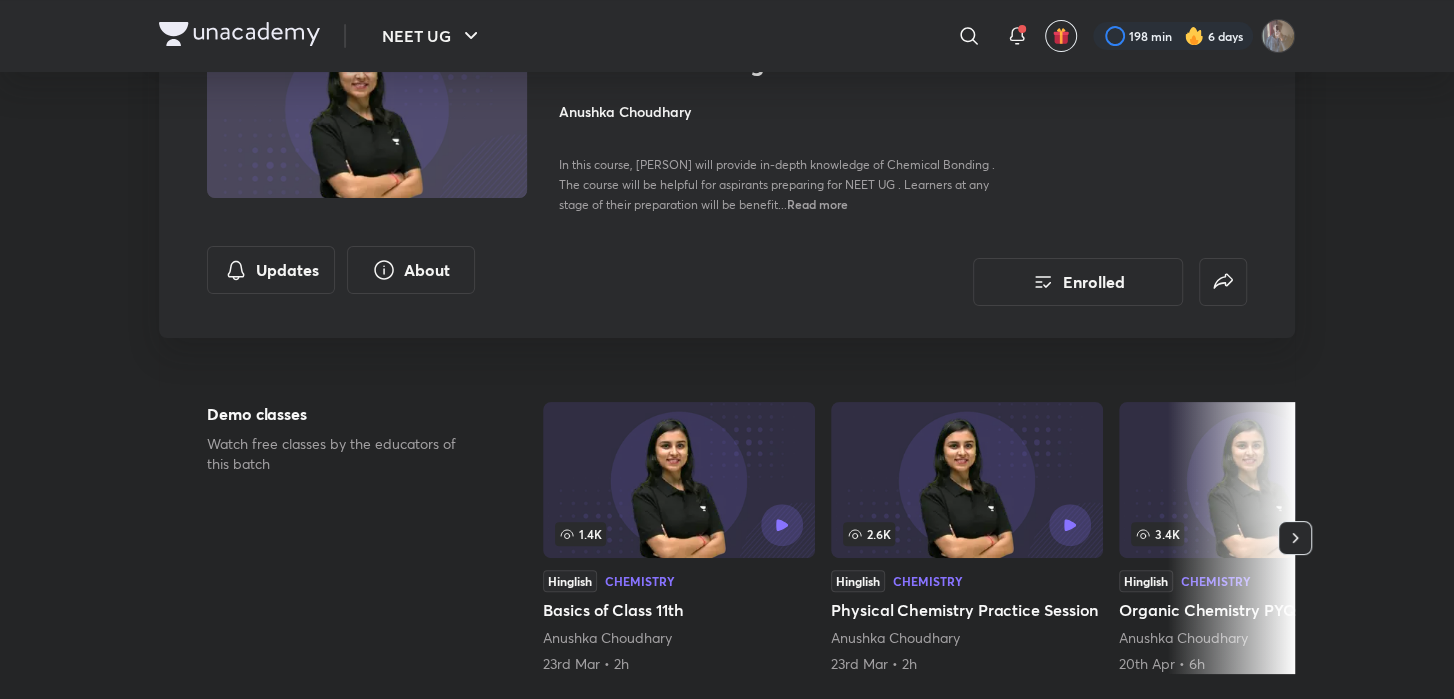 scroll, scrollTop: 154, scrollLeft: 0, axis: vertical 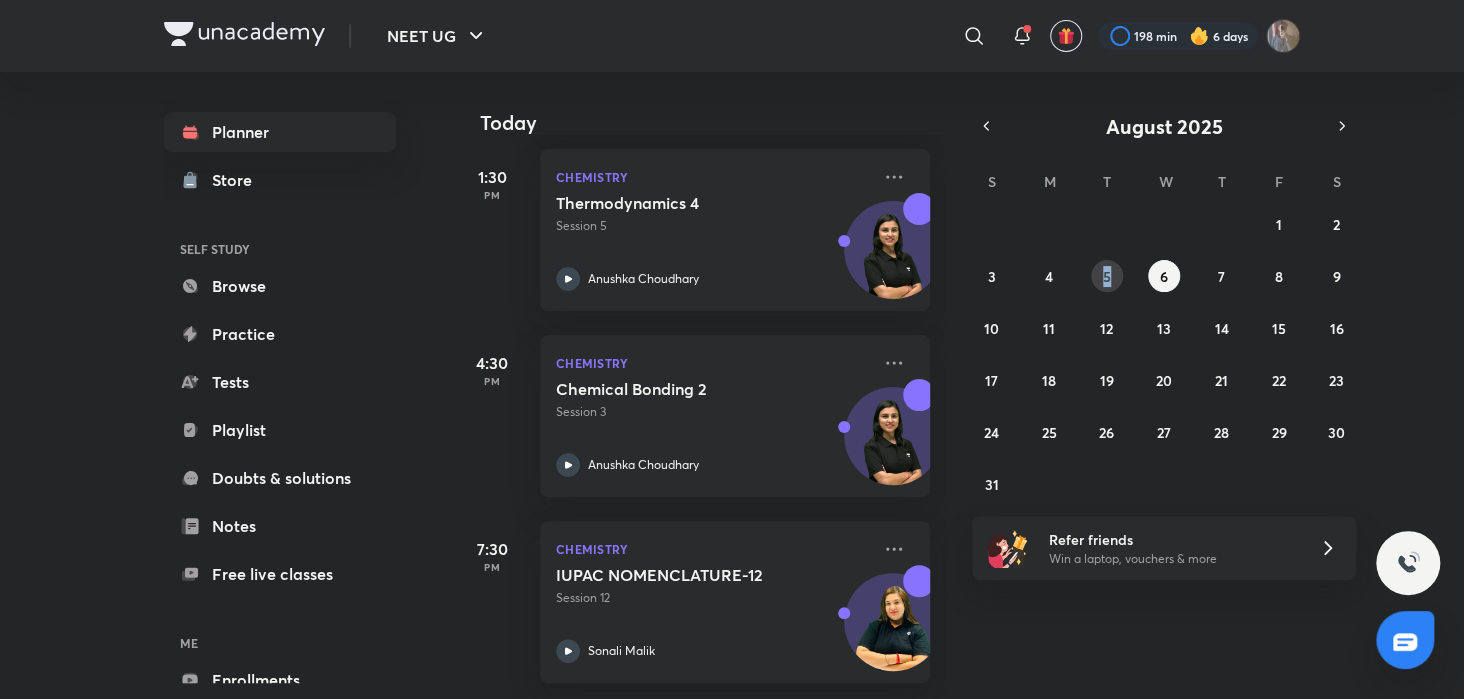 drag, startPoint x: 1161, startPoint y: 249, endPoint x: 1095, endPoint y: 284, distance: 74.70609 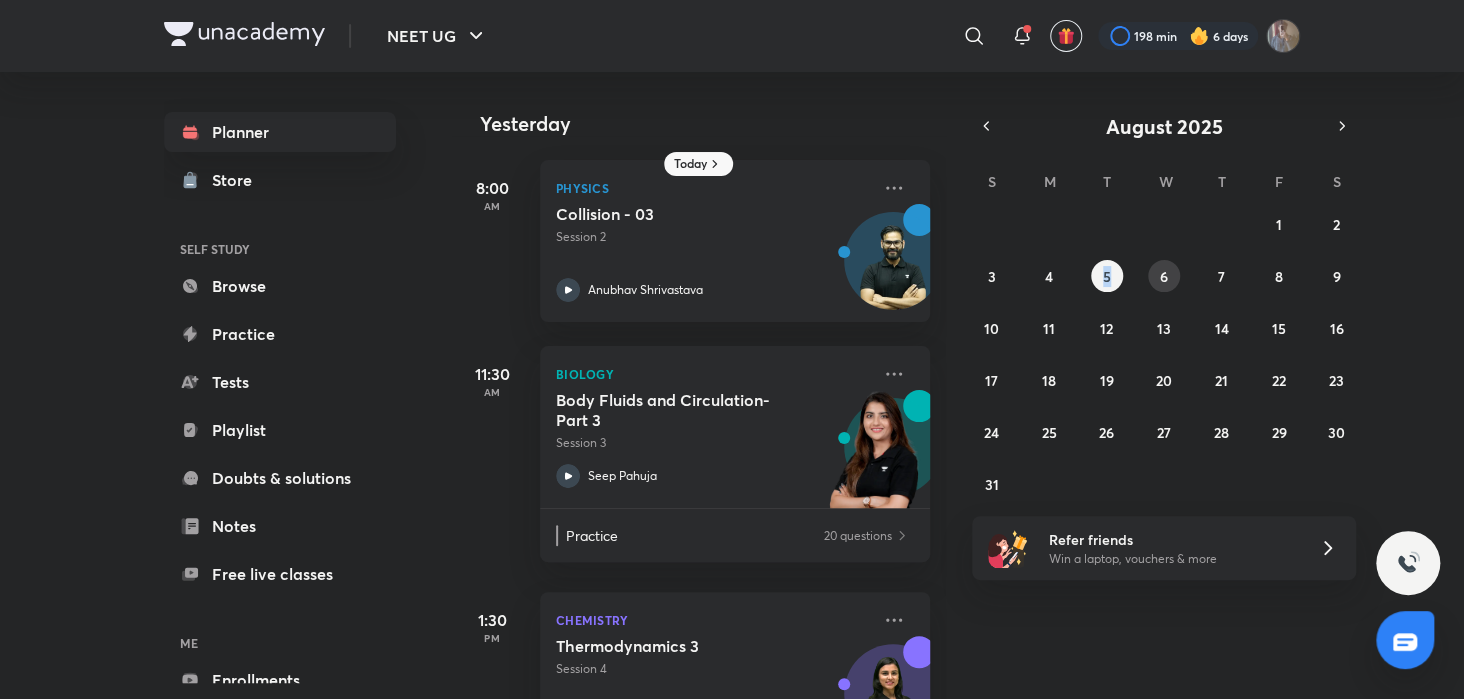 click on "6" at bounding box center [1164, 276] 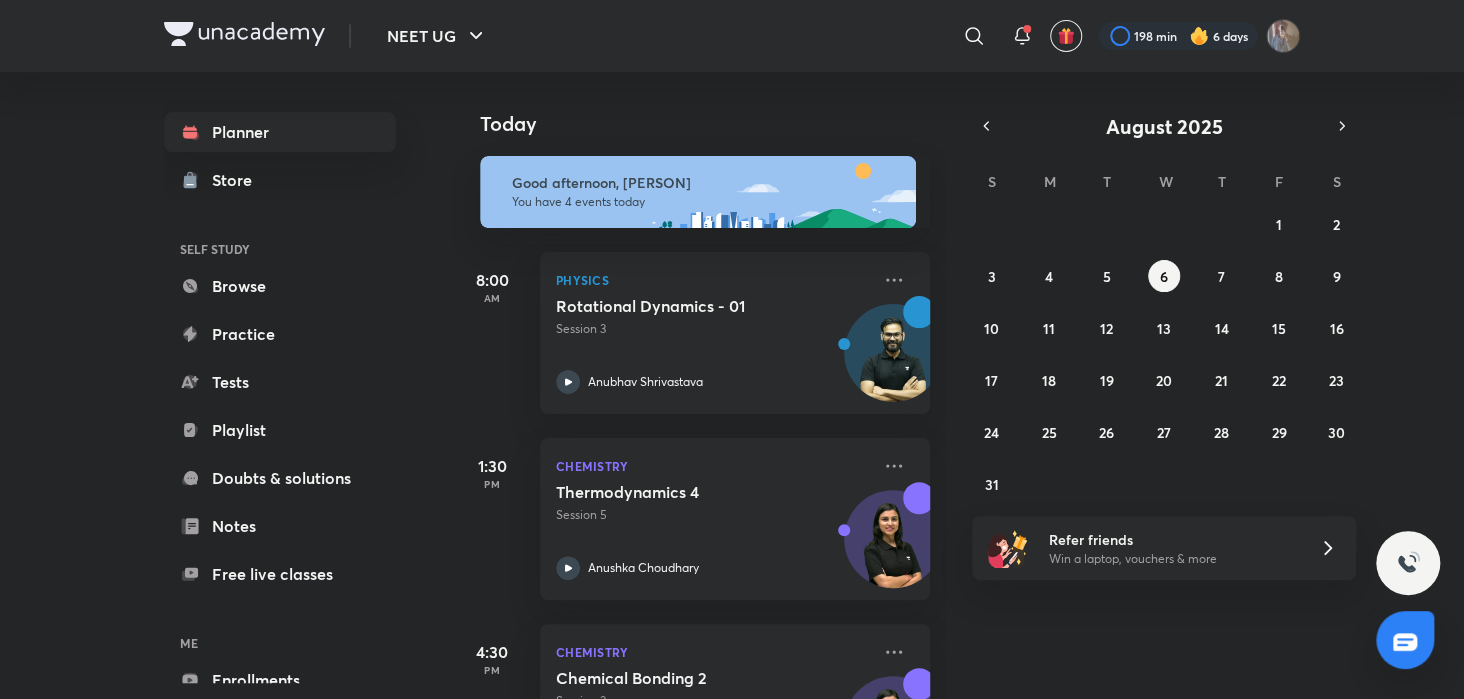 click on "Today Good afternoon, [PERSON] You have 4 events today 8:00 AM Physics Rotational Dynamics - 01 Session 3 [PERSON] 1:30 PM Chemistry Thermodynamics 4 Session 5 [PERSON] 4:30 PM Chemistry Chemical Bonding 2 Session 3 [PERSON] 7:30 PM Chemistry IUPAC NOMENCLATURE-12 Session 12 [PERSON]" at bounding box center [956, 385] 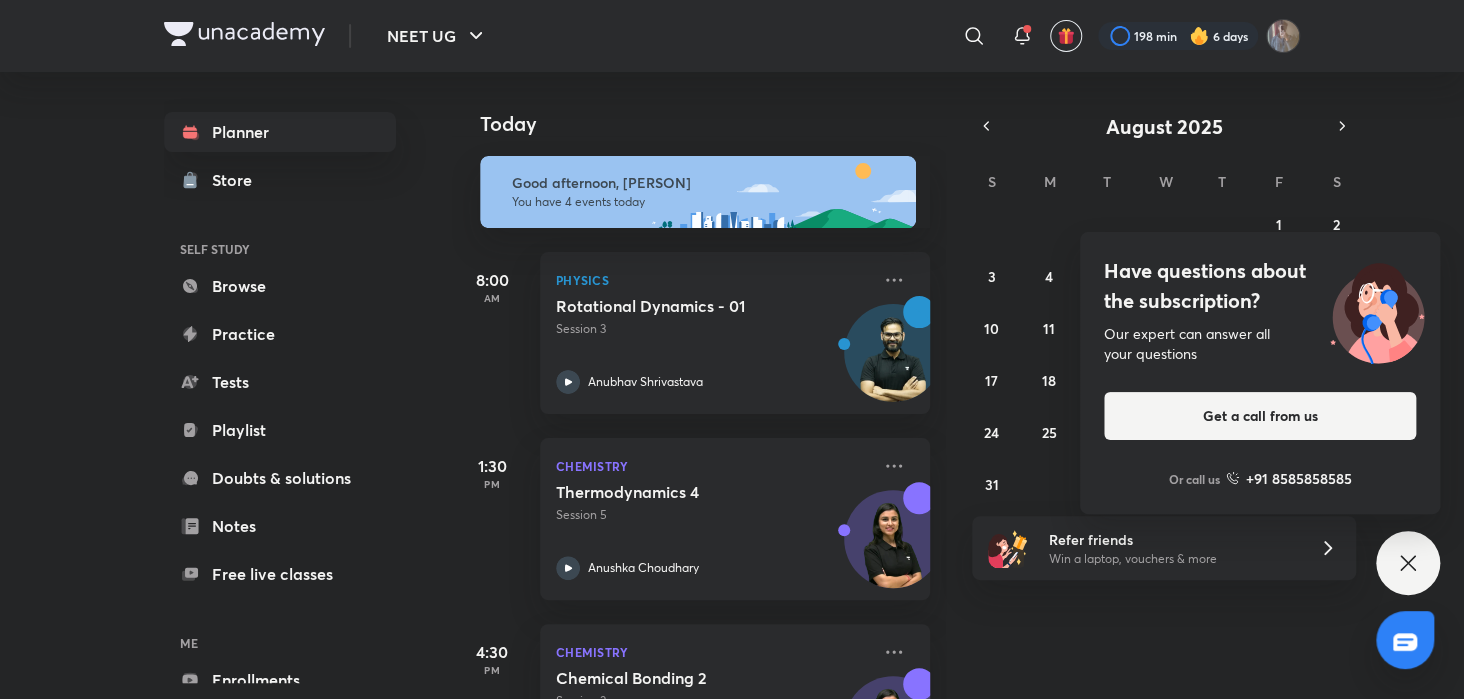 click 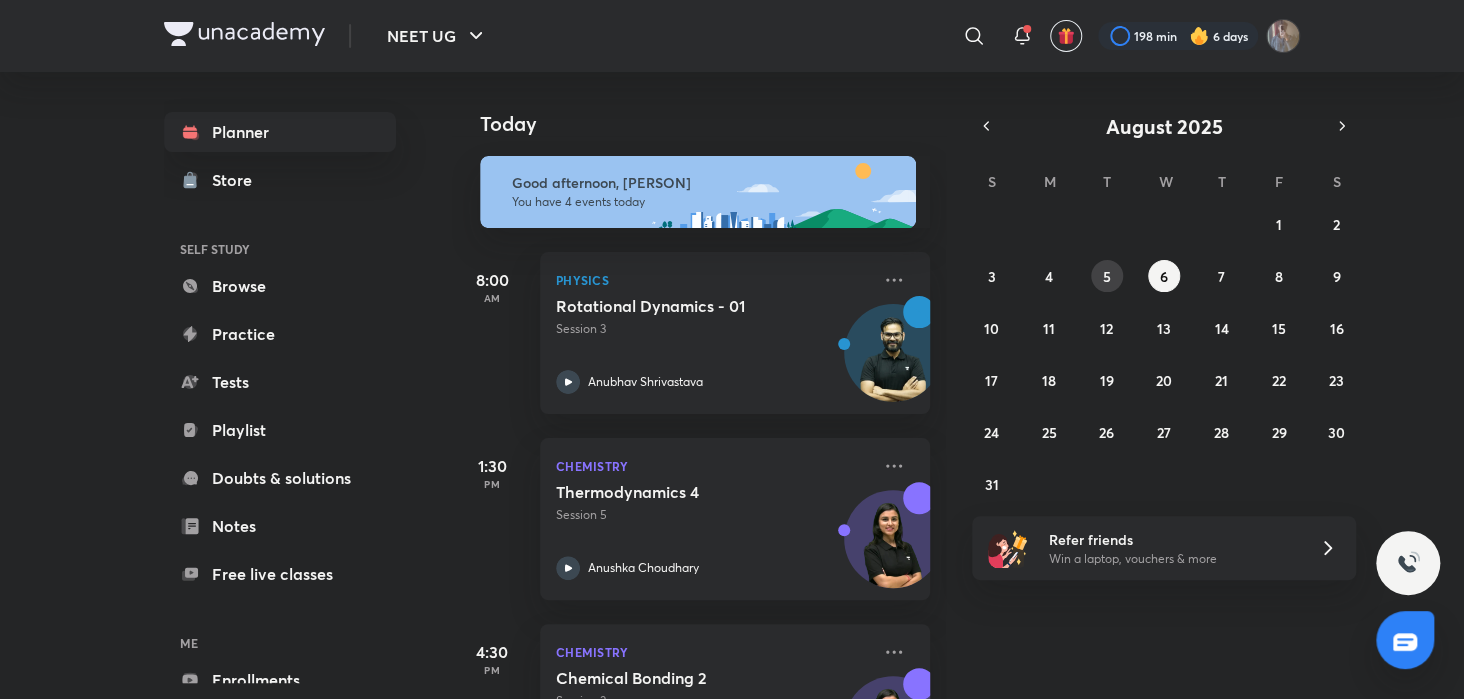 click on "5" at bounding box center (1107, 276) 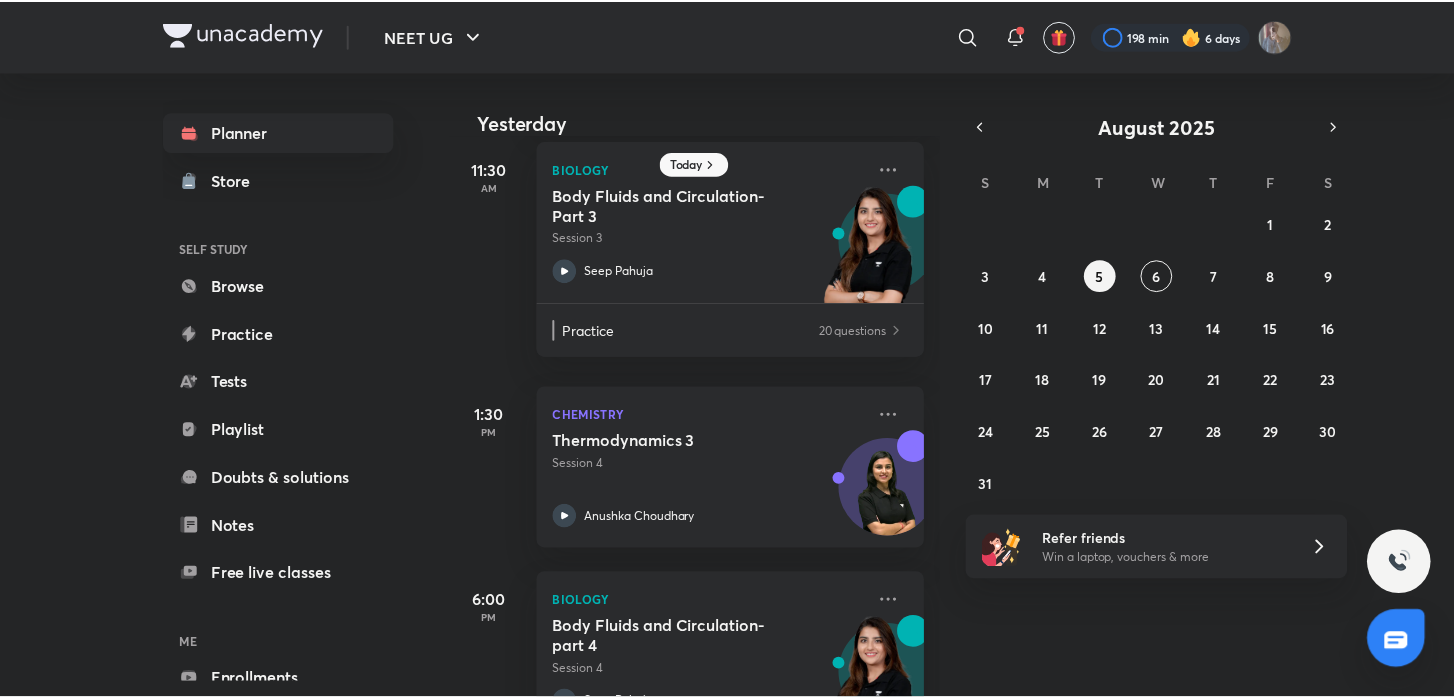 scroll, scrollTop: 206, scrollLeft: 0, axis: vertical 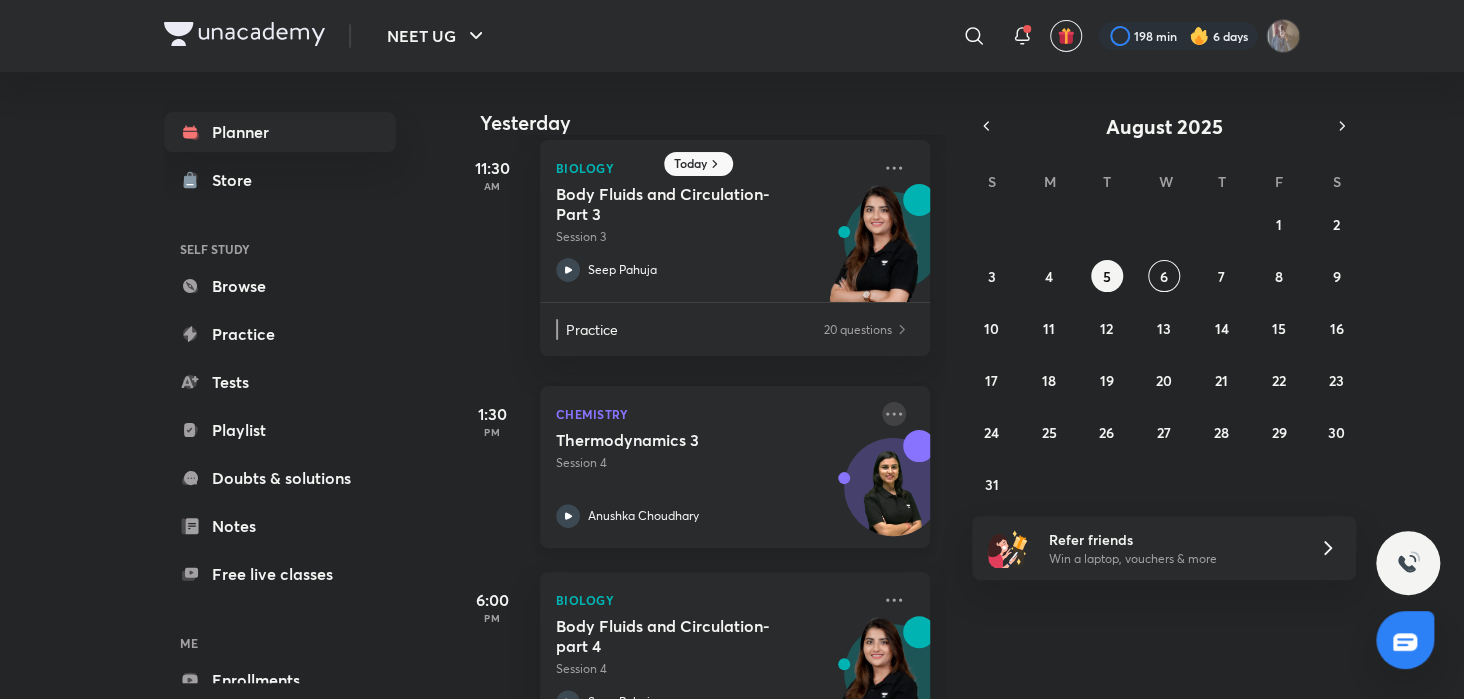 click 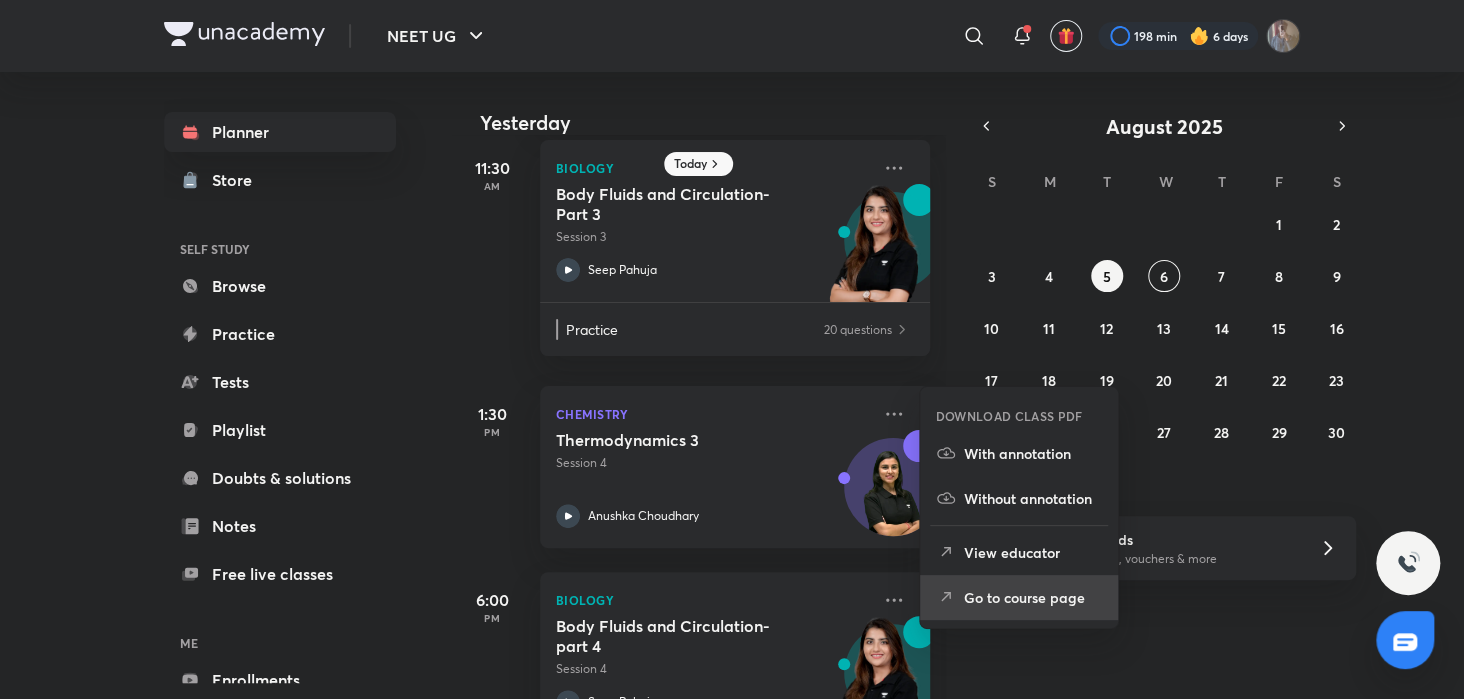 click on "Go to course page" at bounding box center (1019, 597) 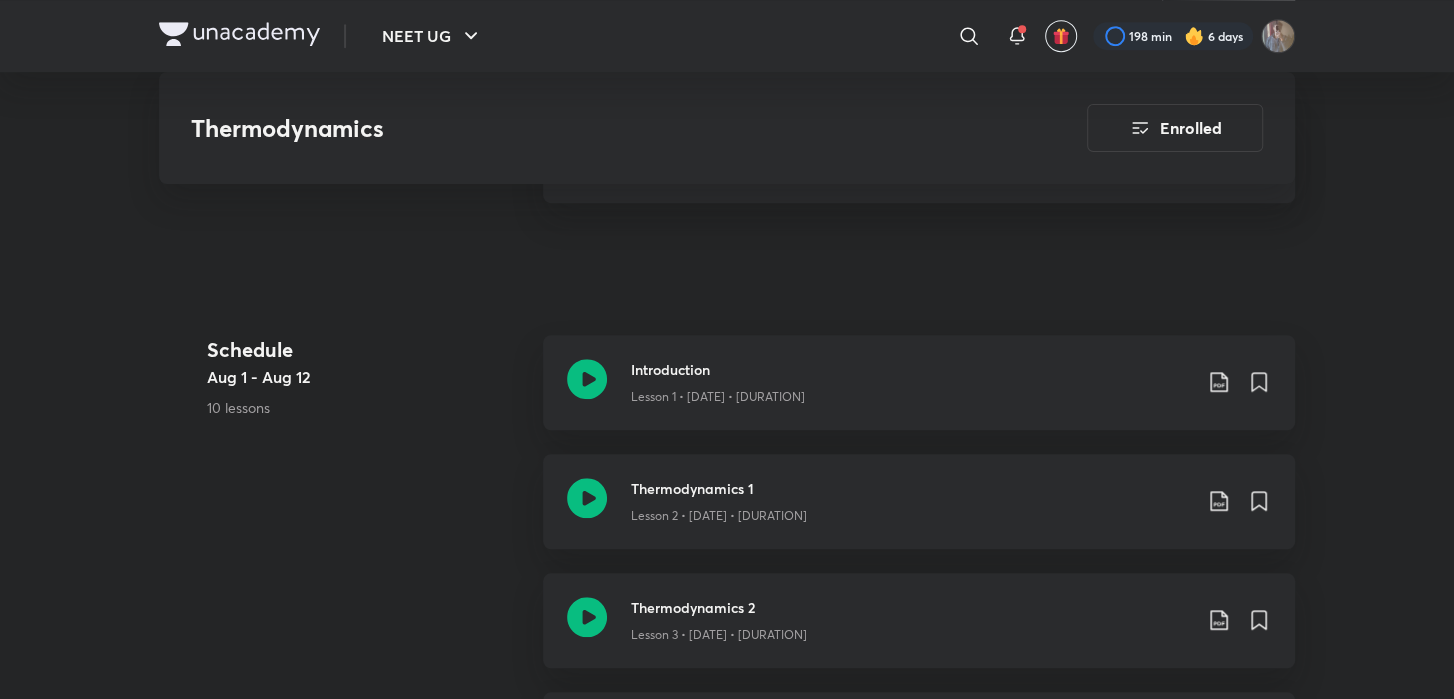 scroll, scrollTop: 793, scrollLeft: 0, axis: vertical 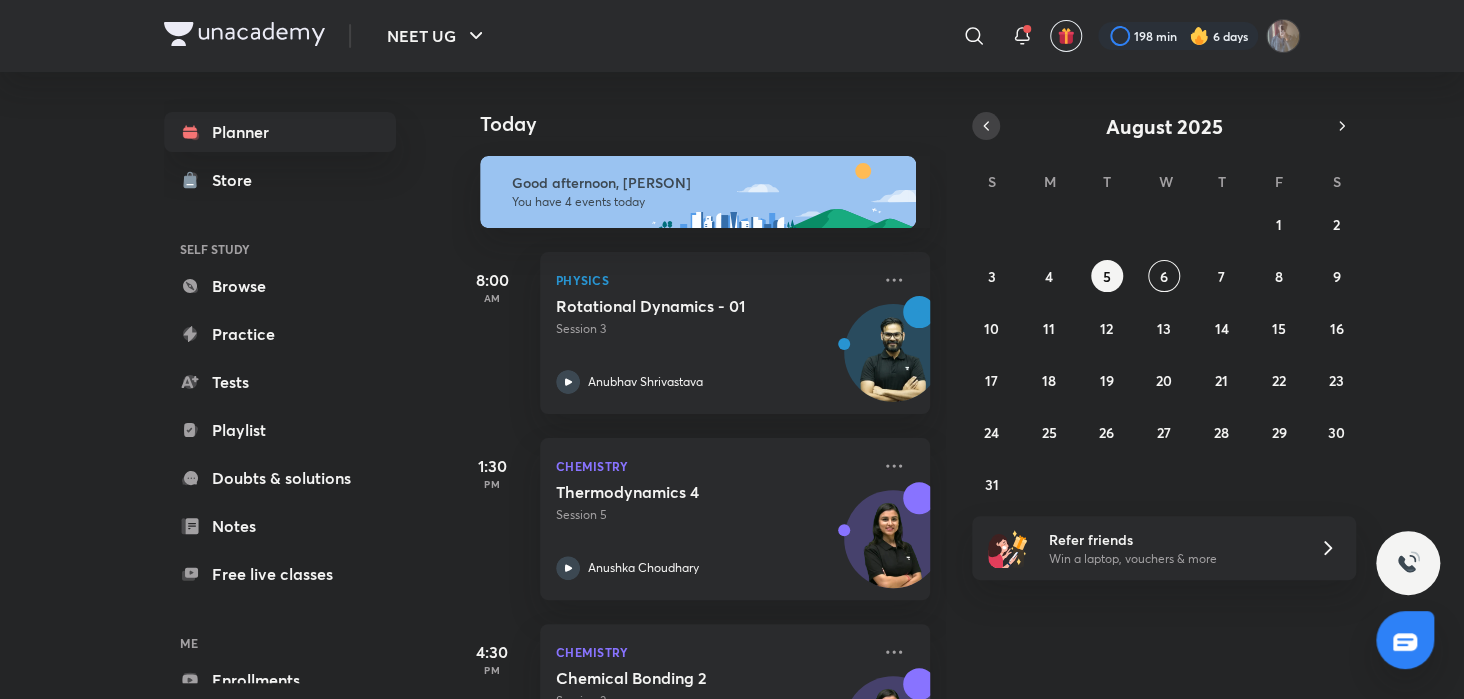click 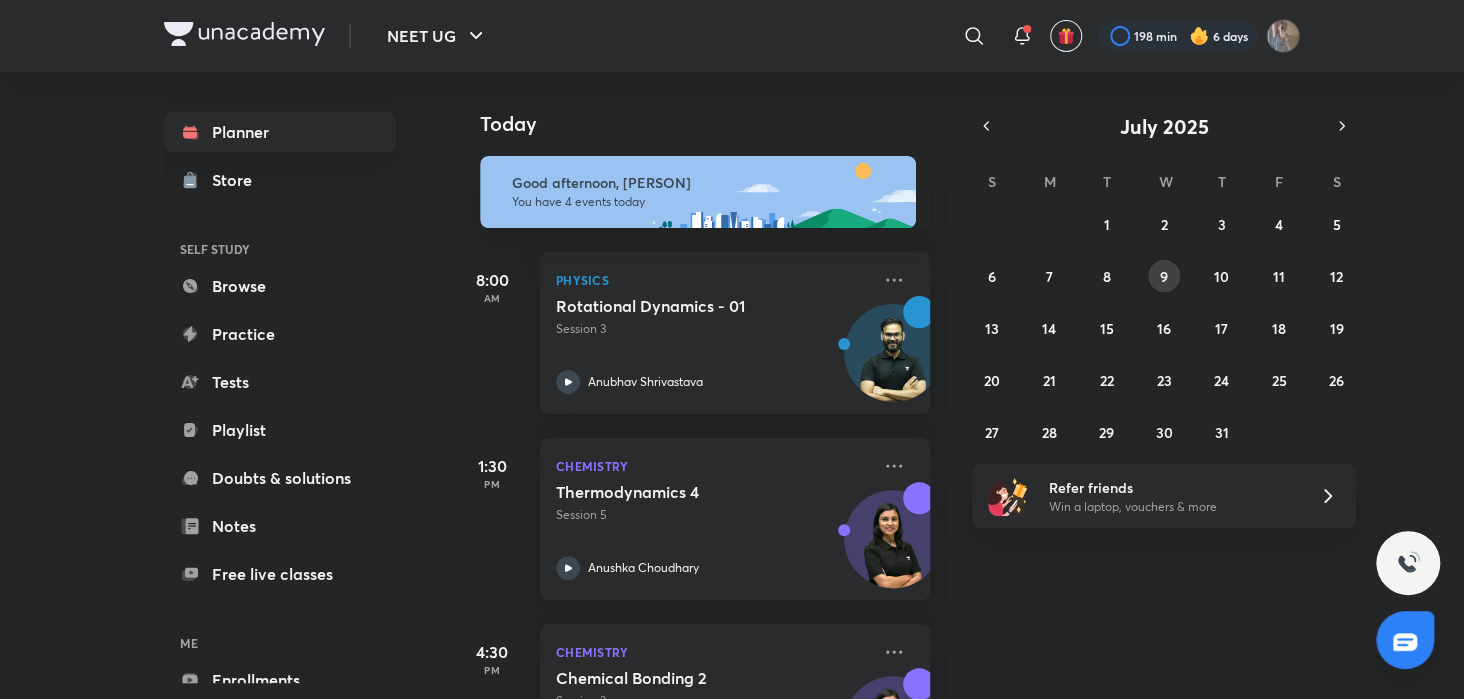 click on "9" at bounding box center (1164, 276) 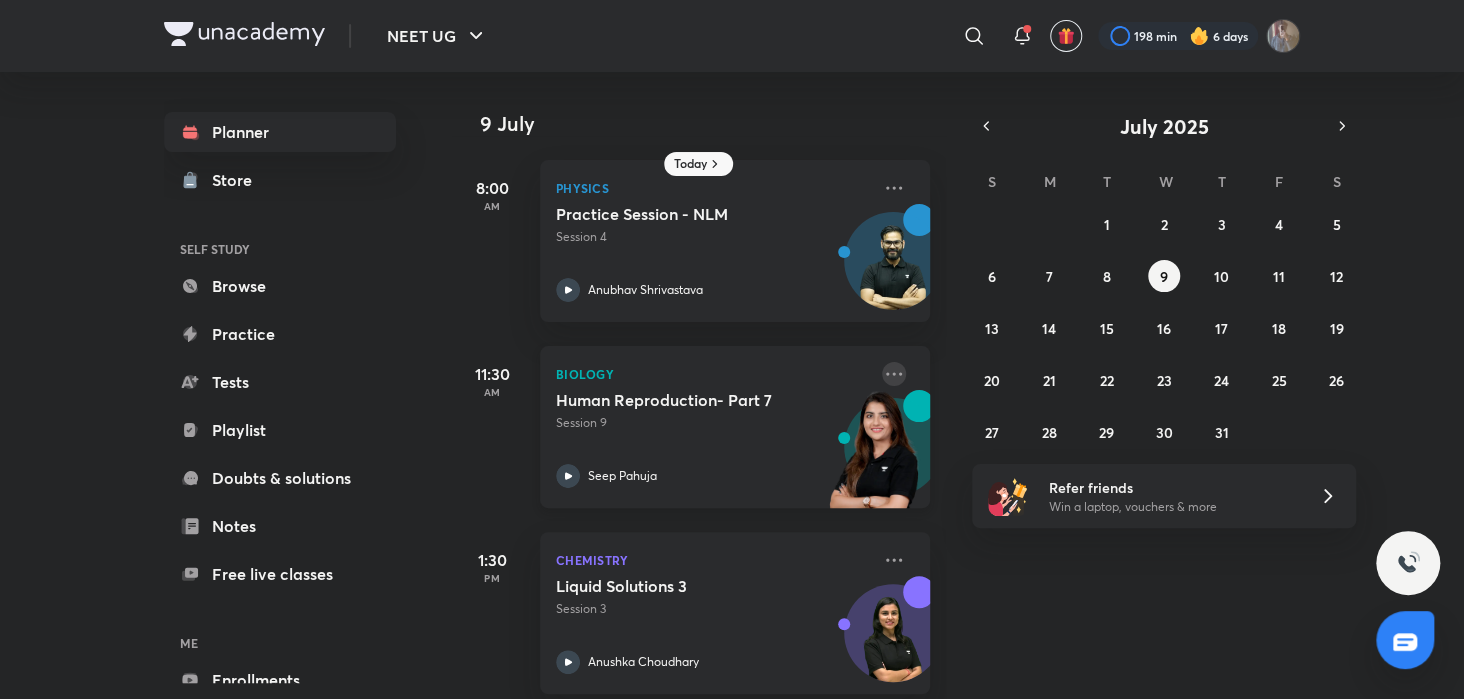 click 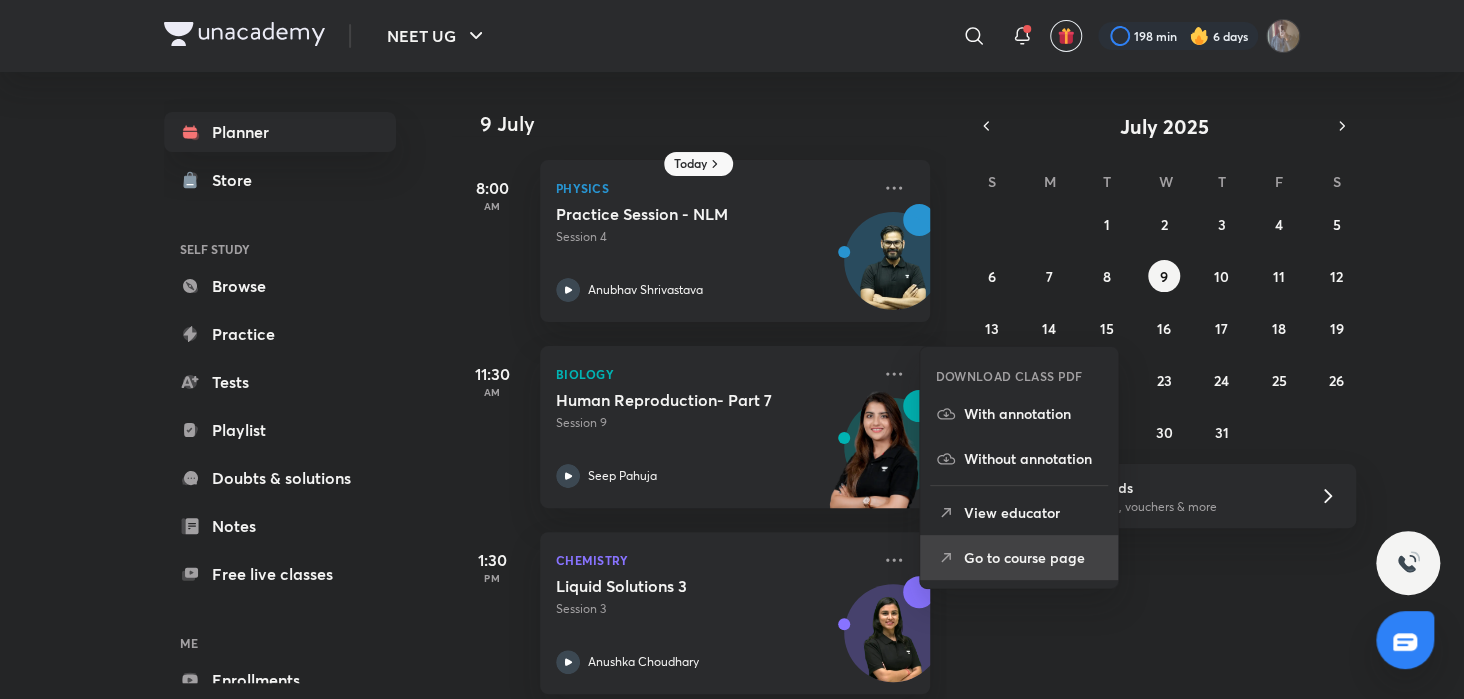 click on "Go to course page" at bounding box center [1019, 557] 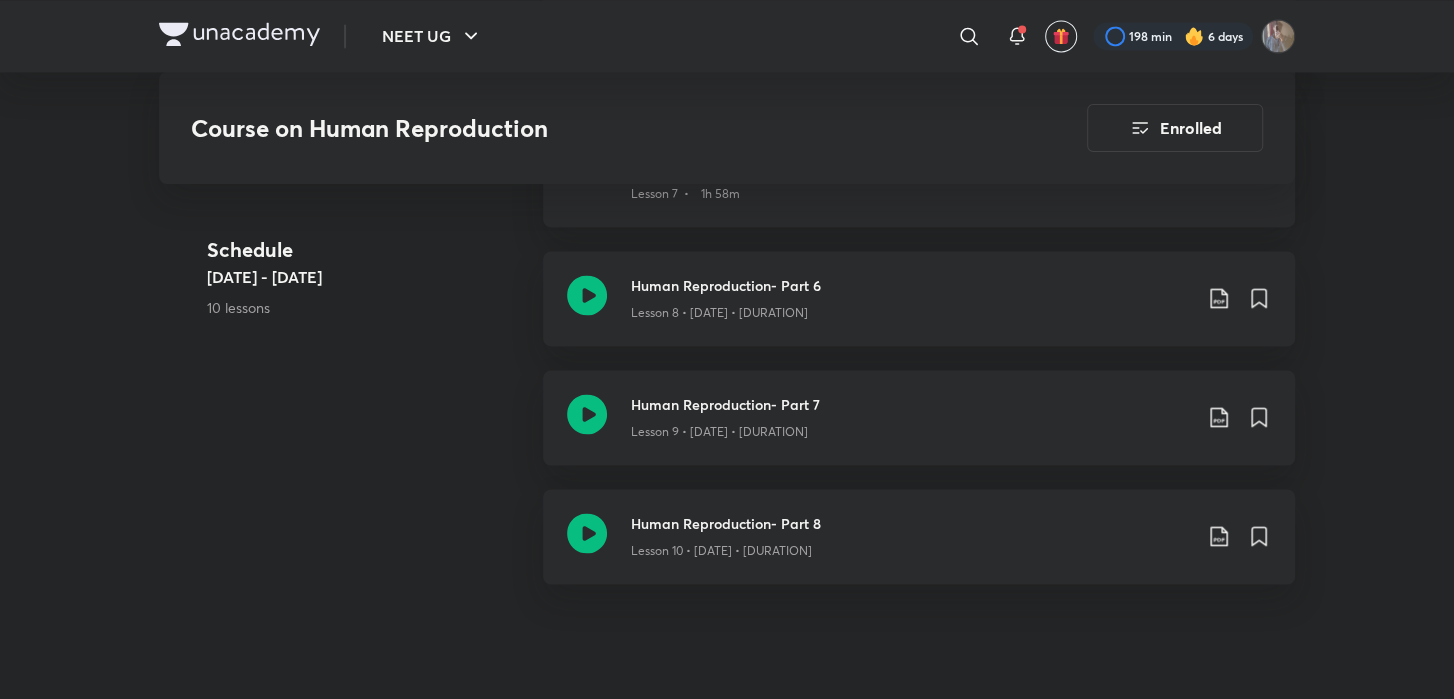scroll, scrollTop: 1957, scrollLeft: 0, axis: vertical 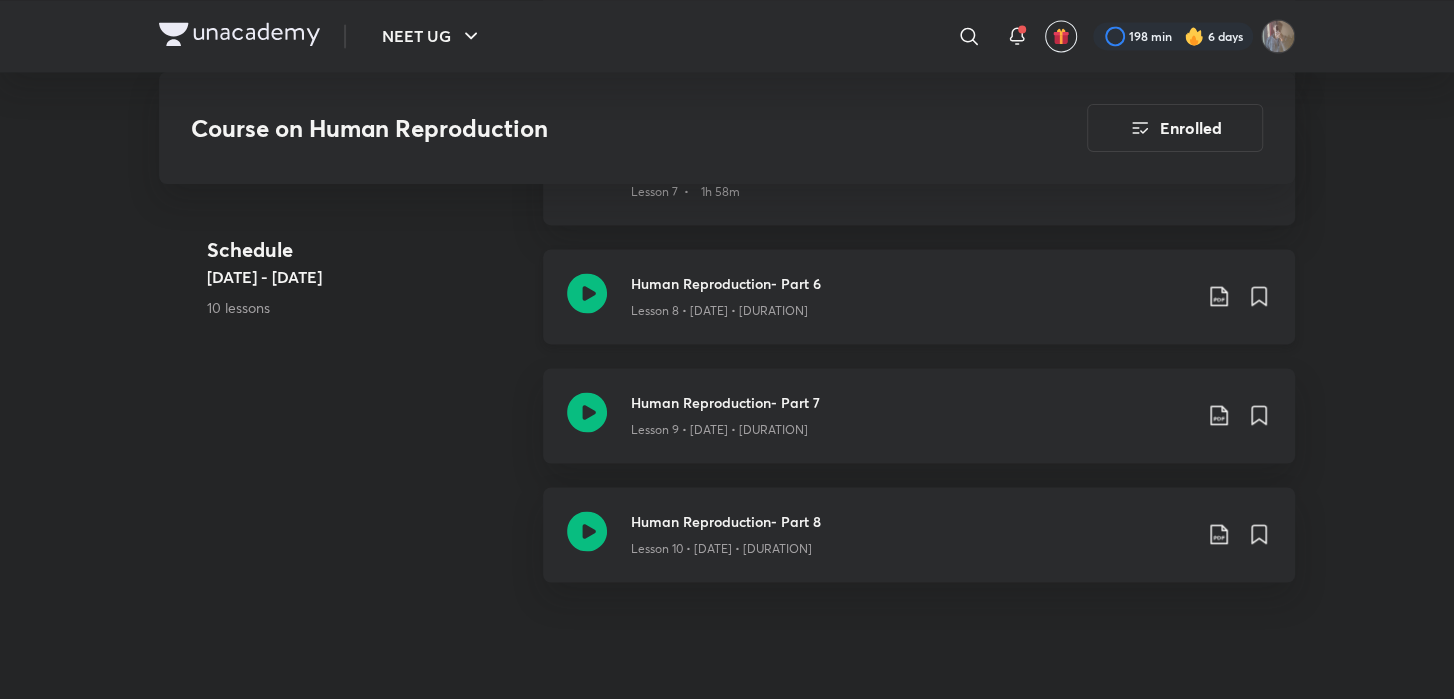 click 